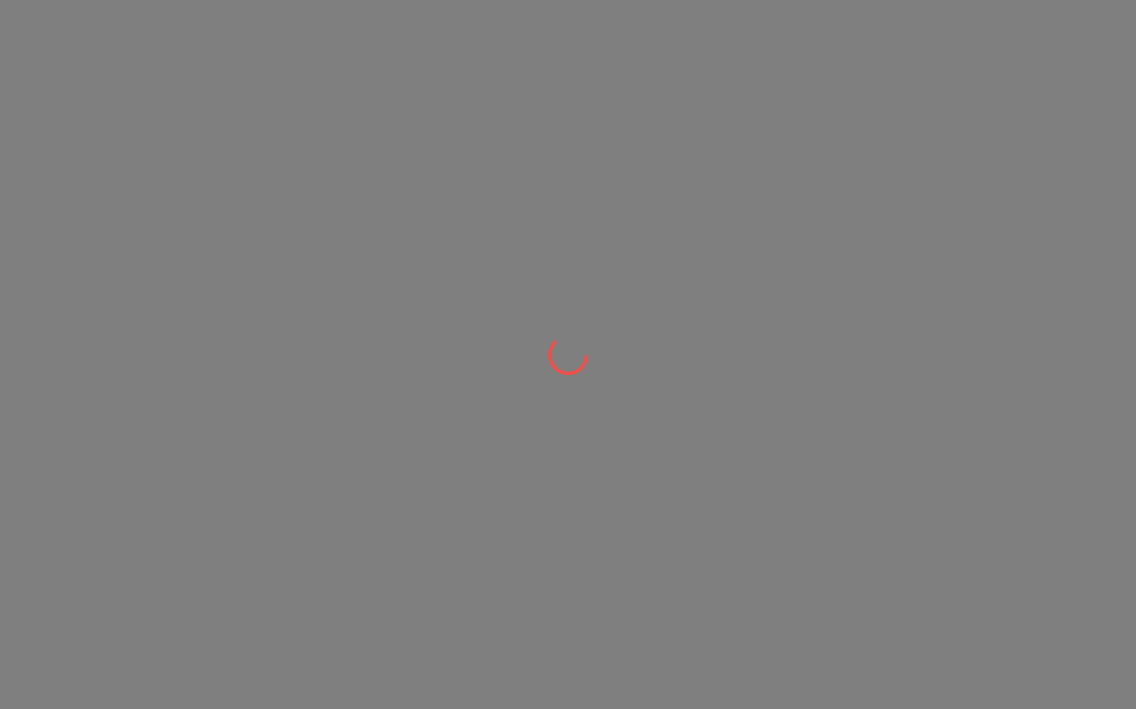 scroll, scrollTop: 0, scrollLeft: 0, axis: both 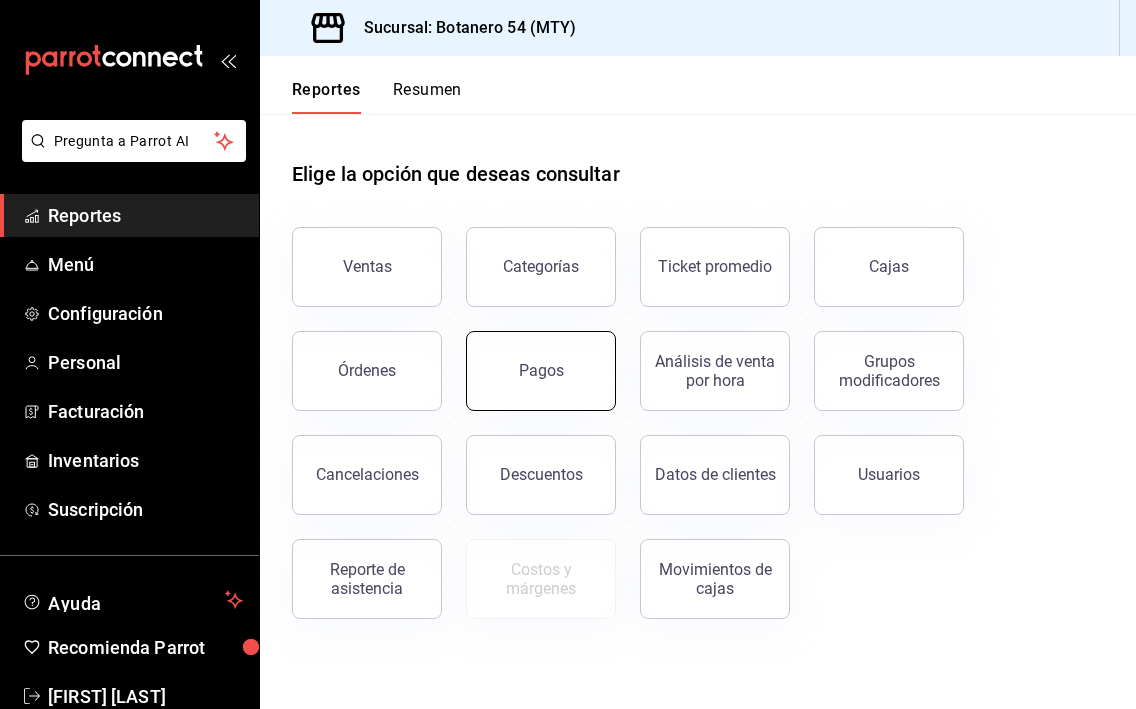 click on "Pagos" at bounding box center [541, 371] 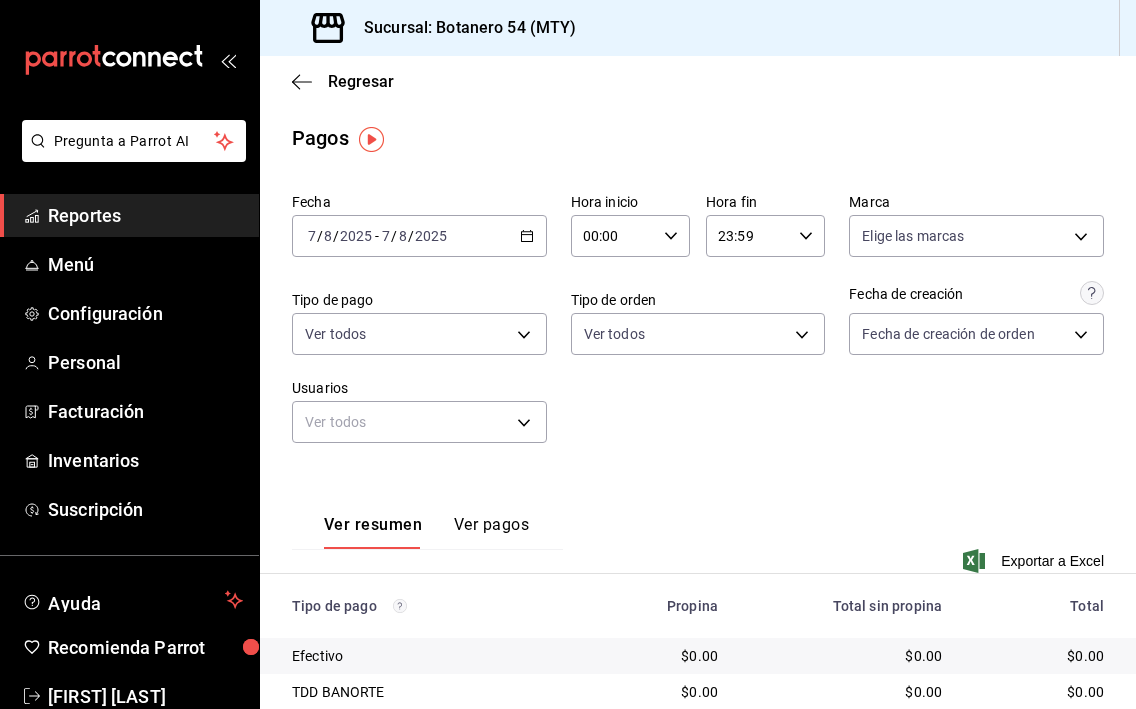 scroll, scrollTop: 0, scrollLeft: 0, axis: both 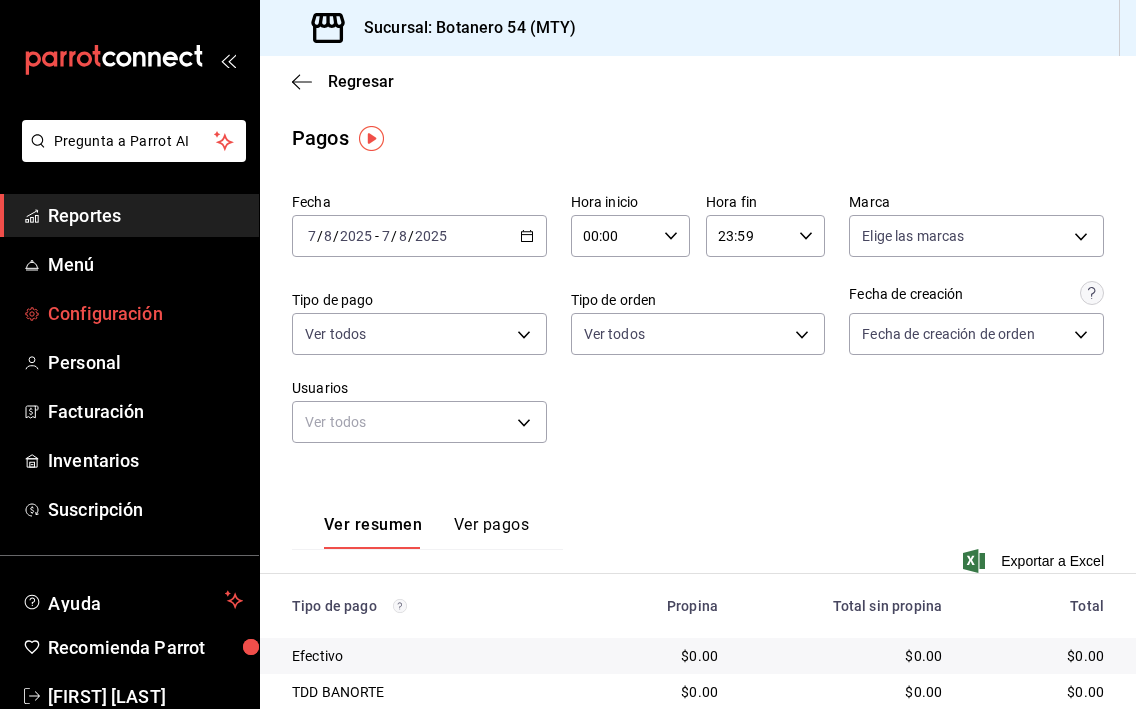 click on "Configuración" at bounding box center [145, 313] 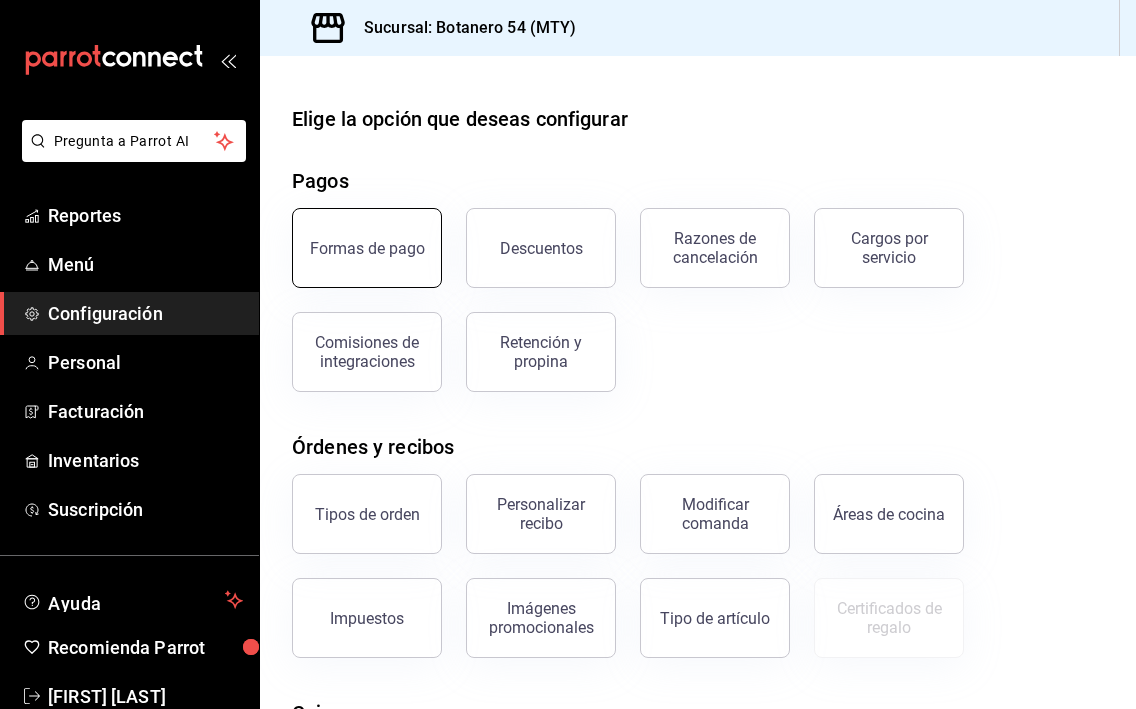 click on "Formas de pago" at bounding box center (367, 248) 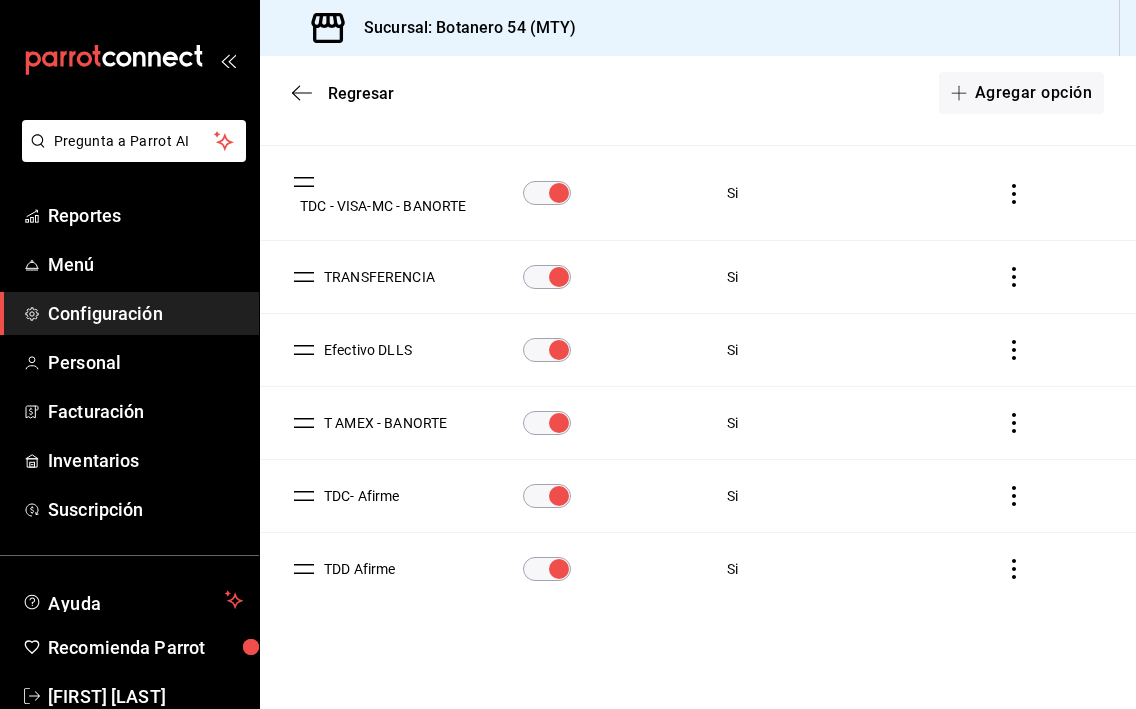 scroll, scrollTop: 390, scrollLeft: 0, axis: vertical 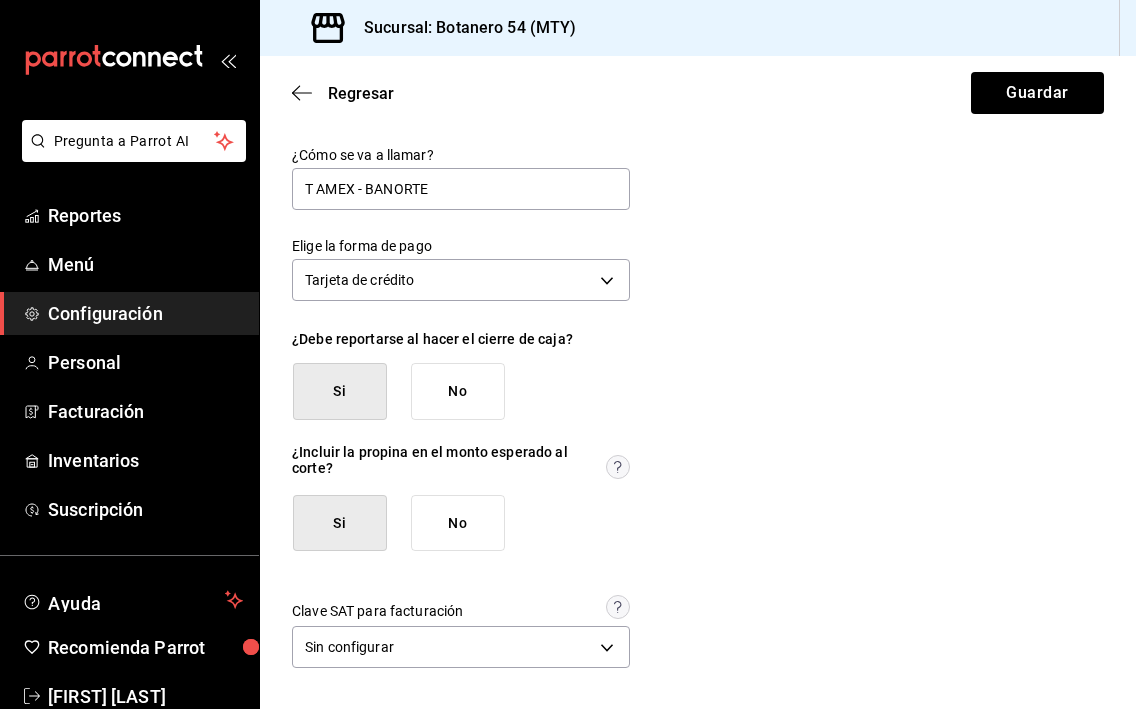 click on "No" at bounding box center (458, 523) 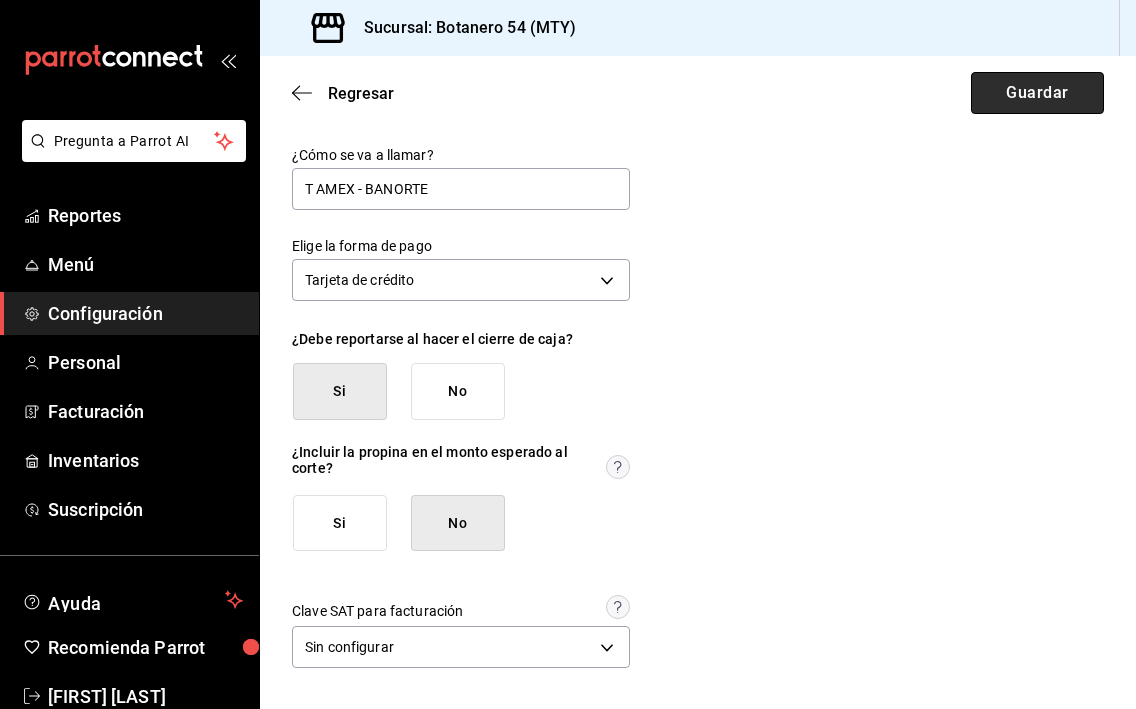 click on "Guardar" at bounding box center [1037, 93] 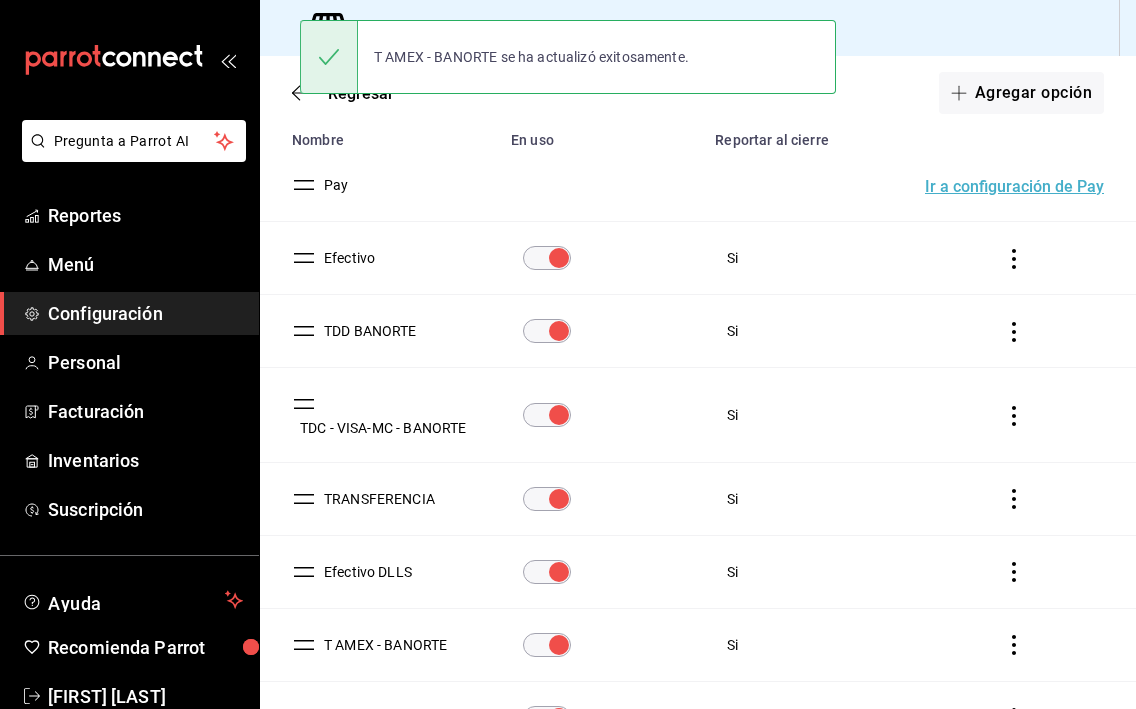 scroll, scrollTop: 170, scrollLeft: 0, axis: vertical 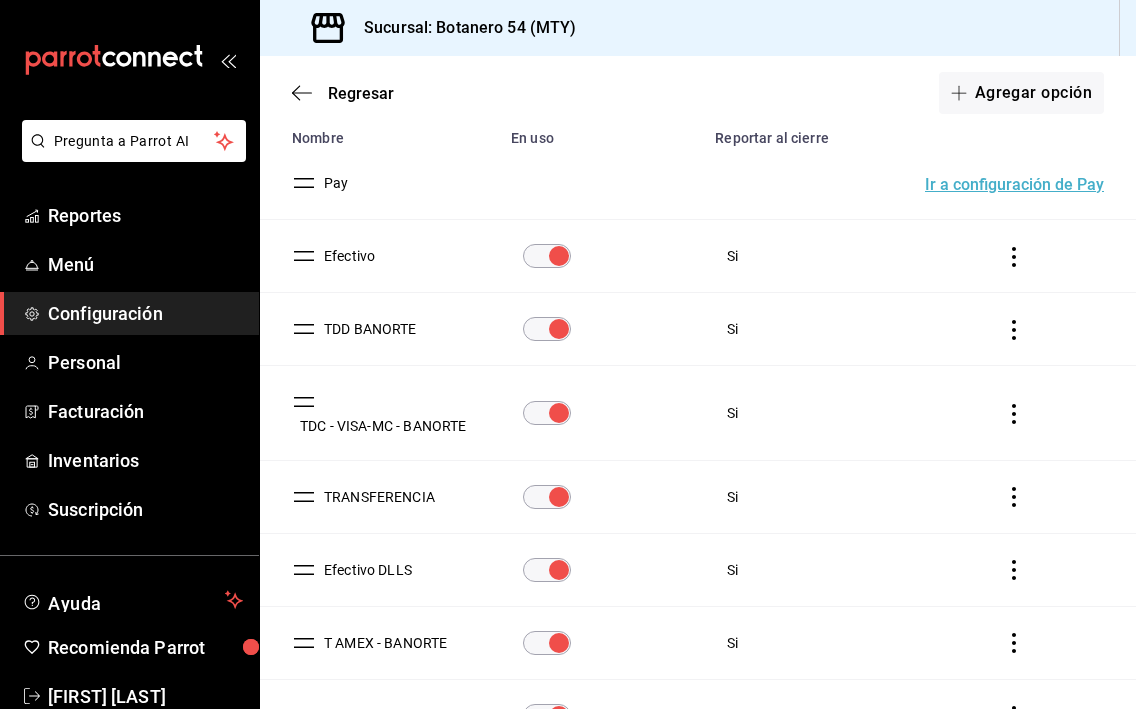 click on "TDD BANORTE" at bounding box center (366, 329) 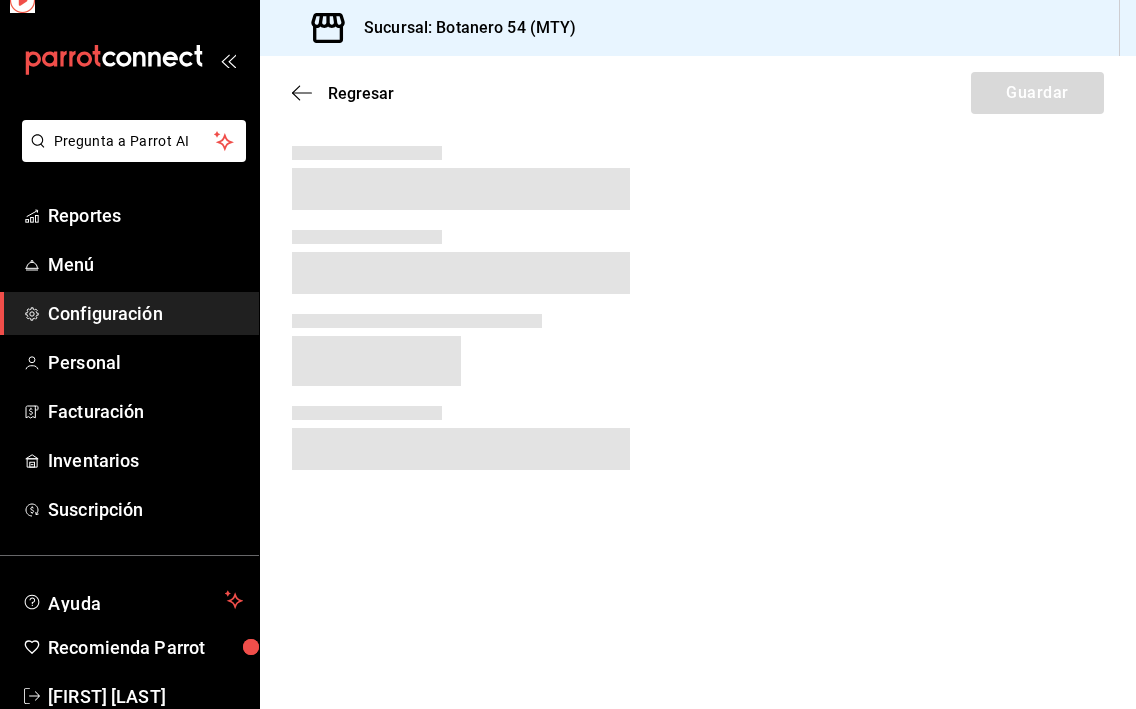 scroll, scrollTop: 0, scrollLeft: 0, axis: both 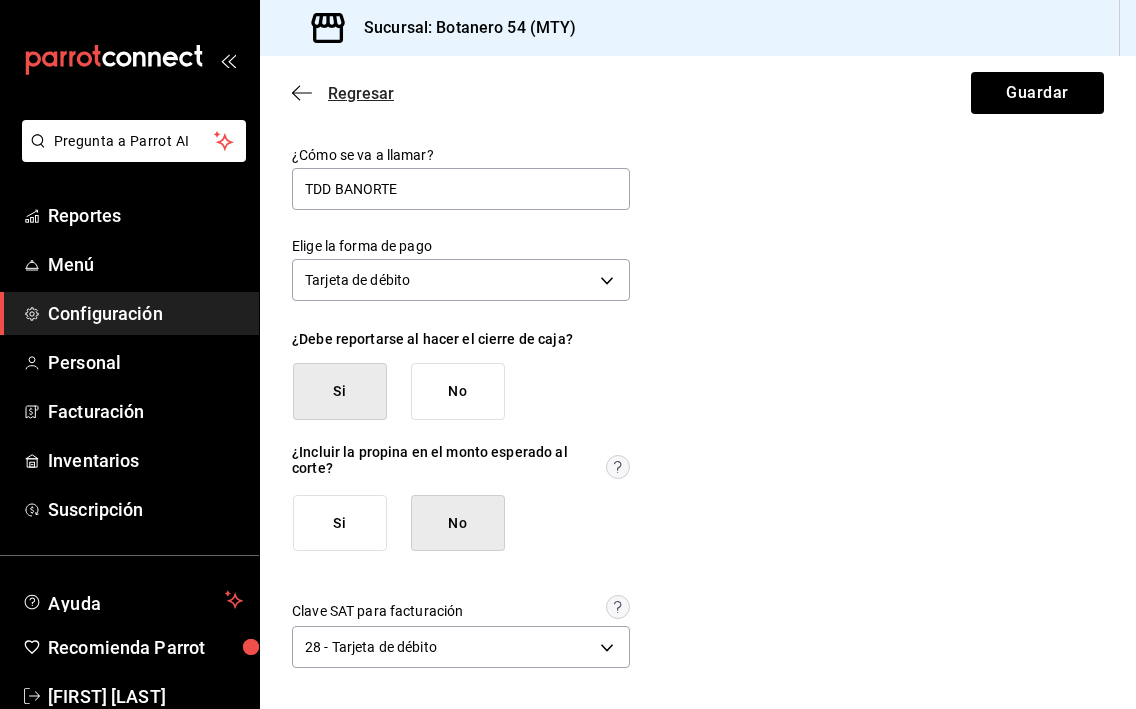 click on "Regresar" at bounding box center [361, 93] 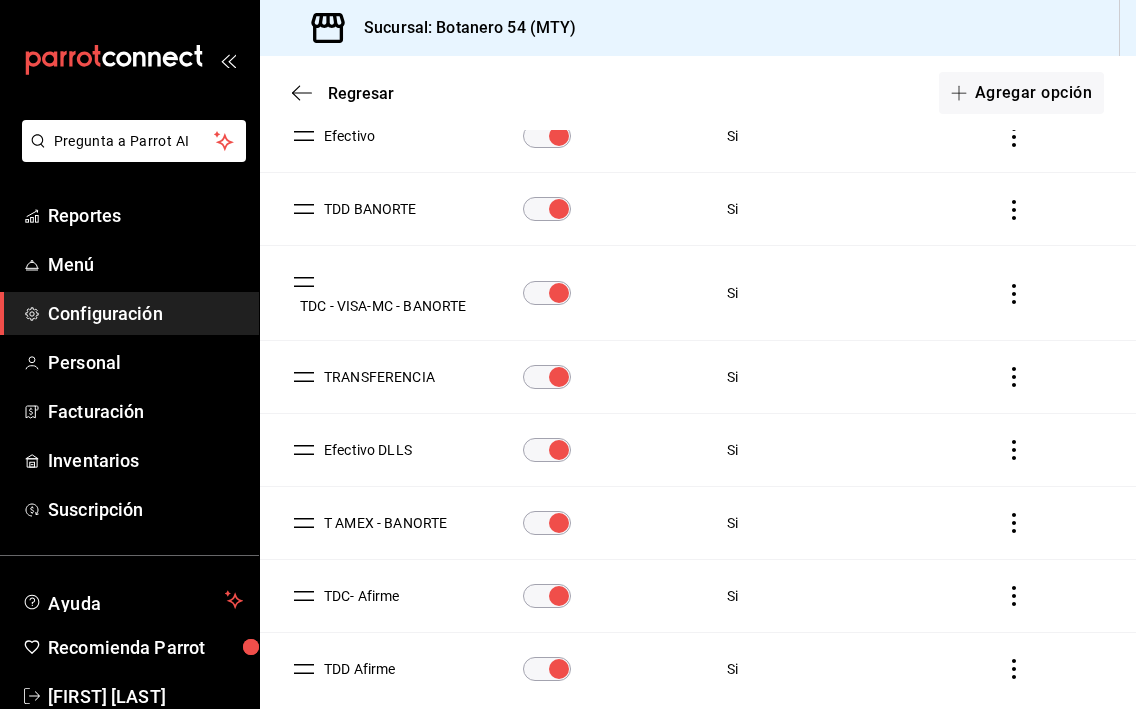 scroll, scrollTop: 292, scrollLeft: 0, axis: vertical 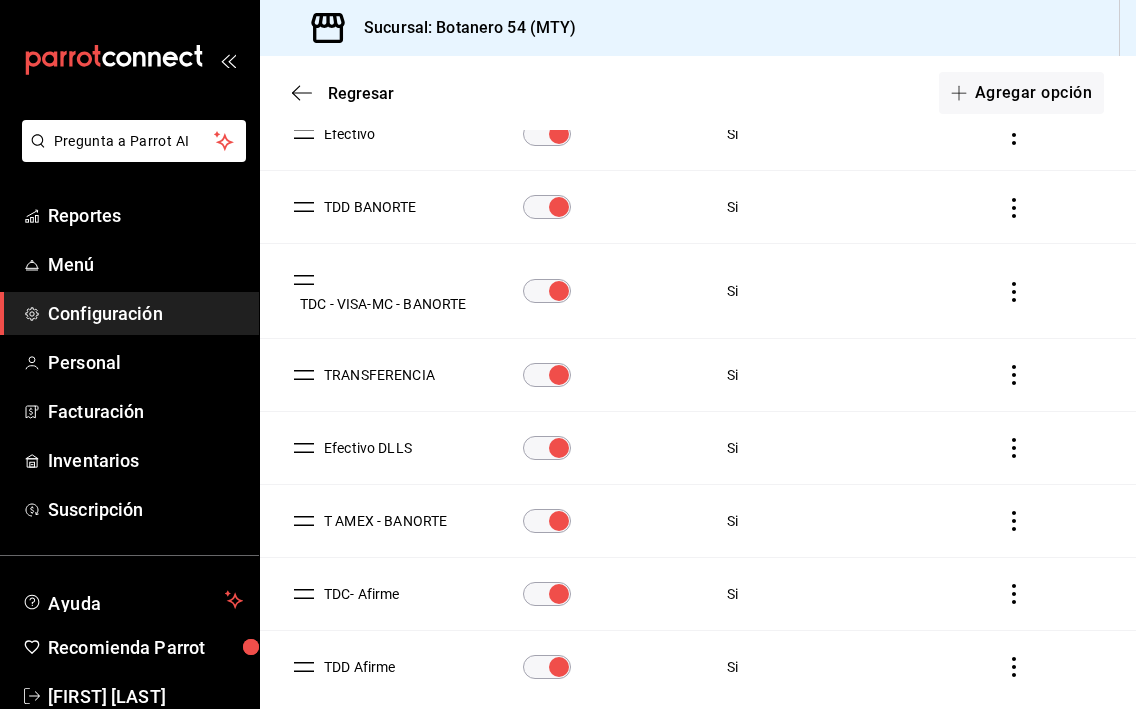 click on "T AMEX - BANORTE" at bounding box center (381, 521) 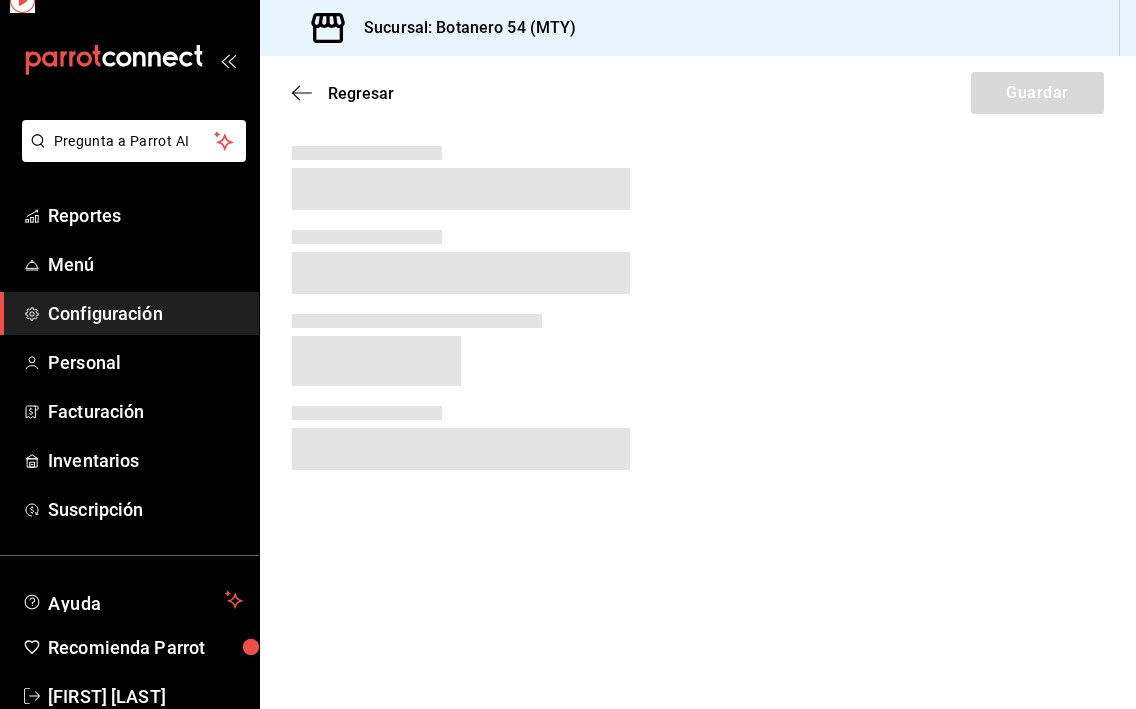 scroll, scrollTop: 0, scrollLeft: 0, axis: both 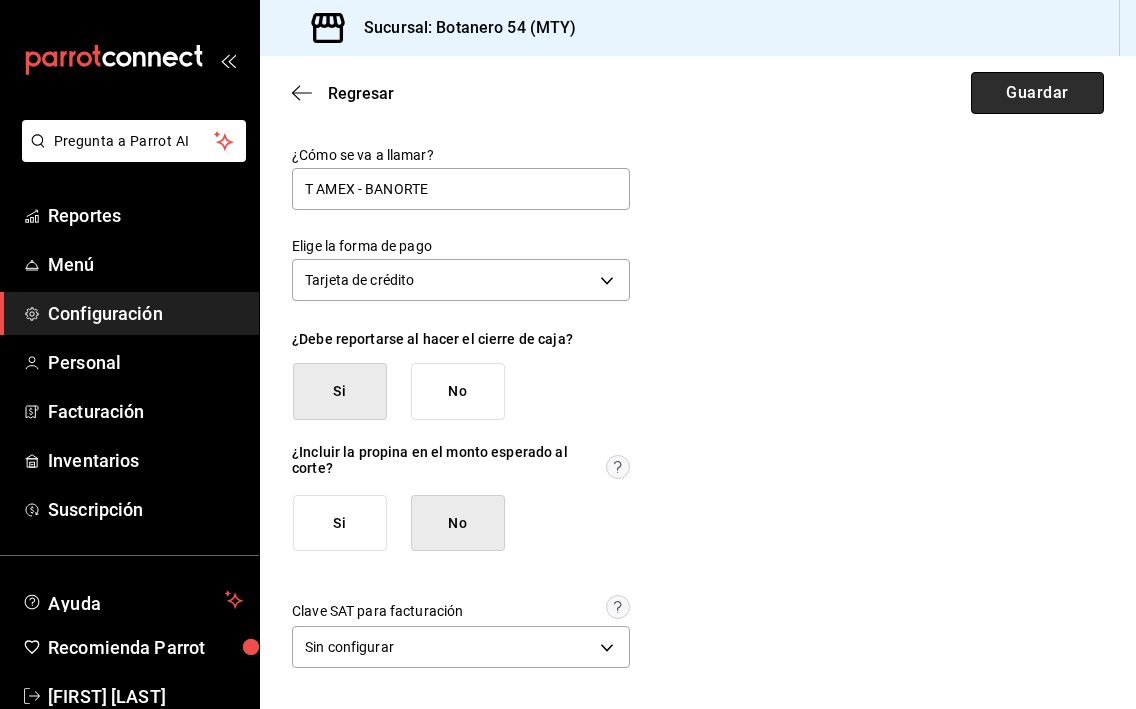 click on "Guardar" at bounding box center (1037, 93) 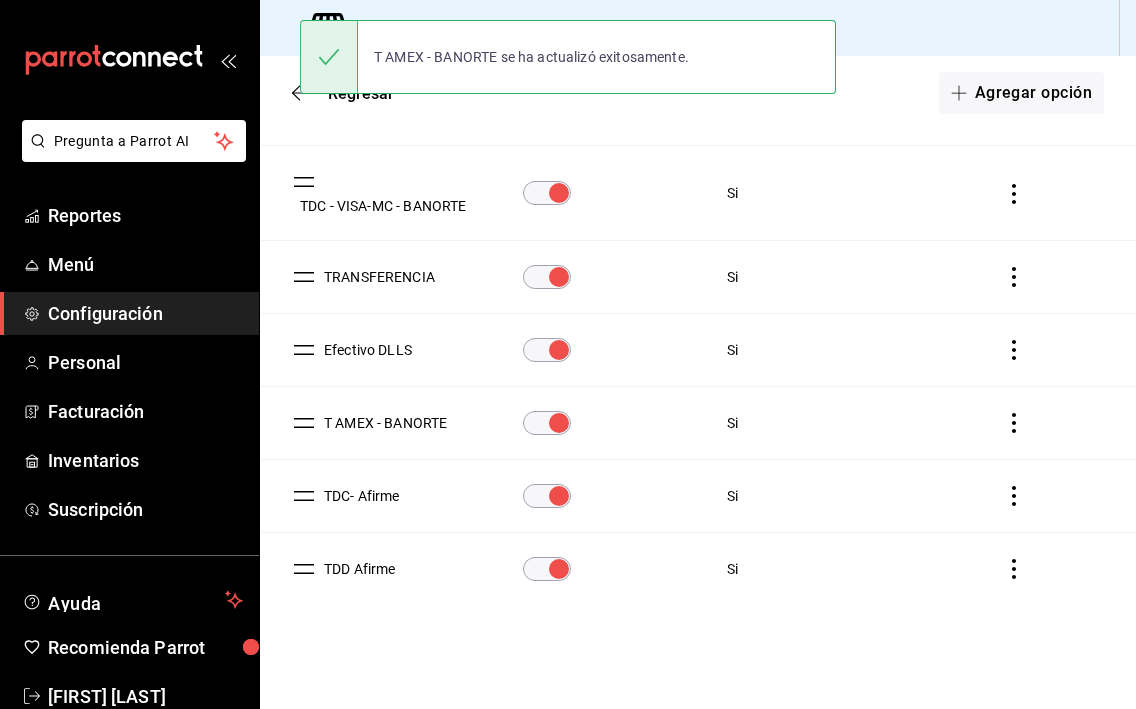 scroll, scrollTop: 390, scrollLeft: 0, axis: vertical 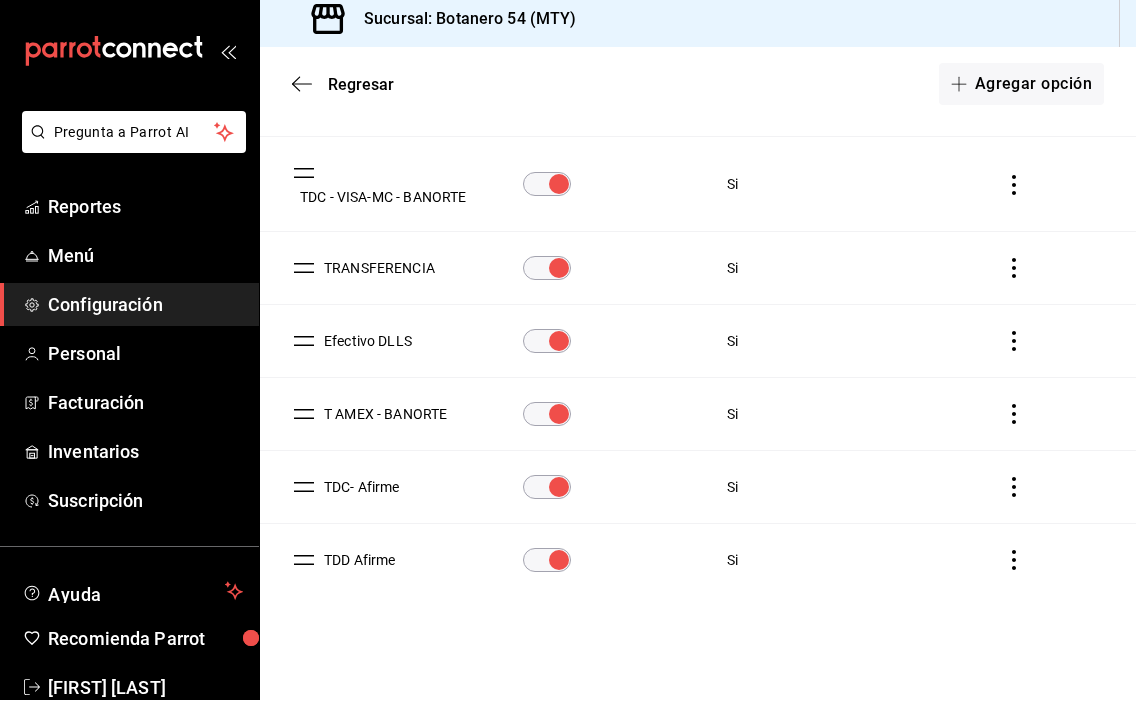 click on "TDC- Afirme" at bounding box center [358, 496] 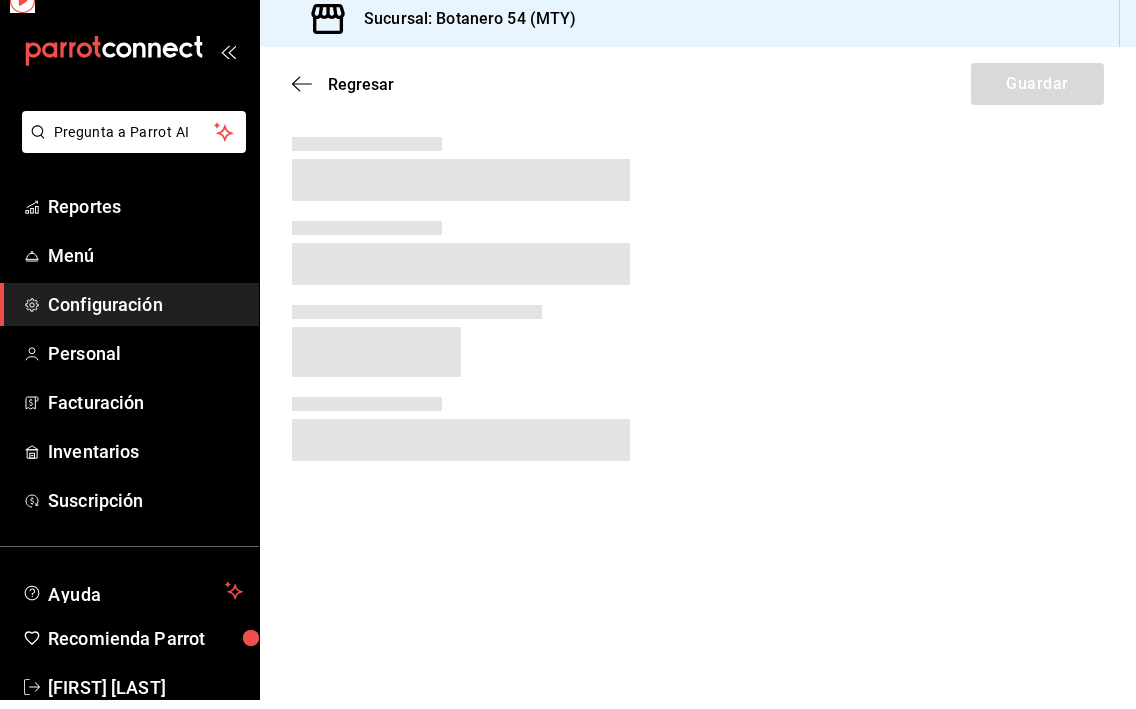scroll, scrollTop: 0, scrollLeft: 0, axis: both 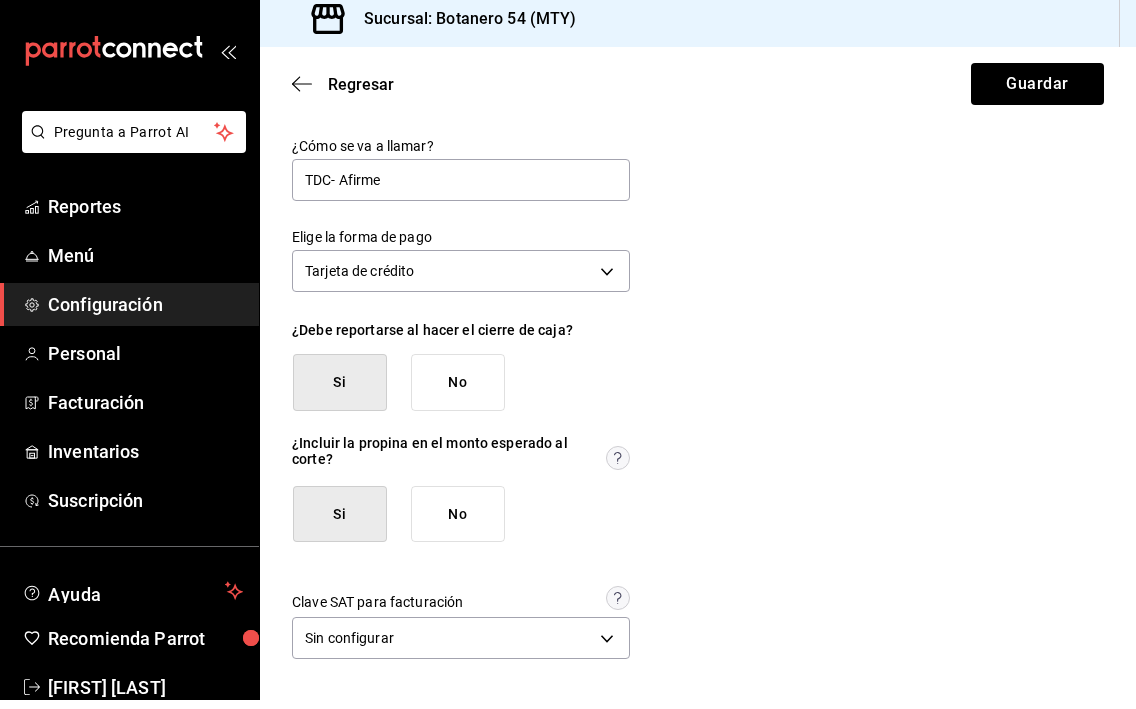 click on "No" at bounding box center (458, 523) 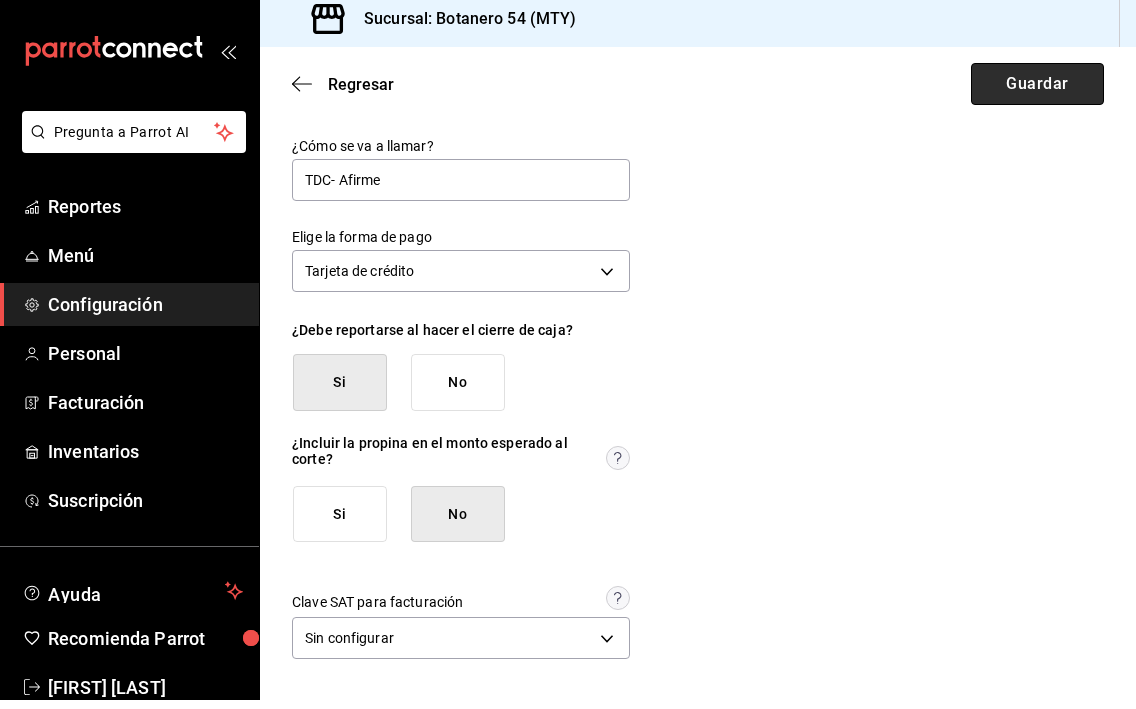 click on "Guardar" at bounding box center [1037, 93] 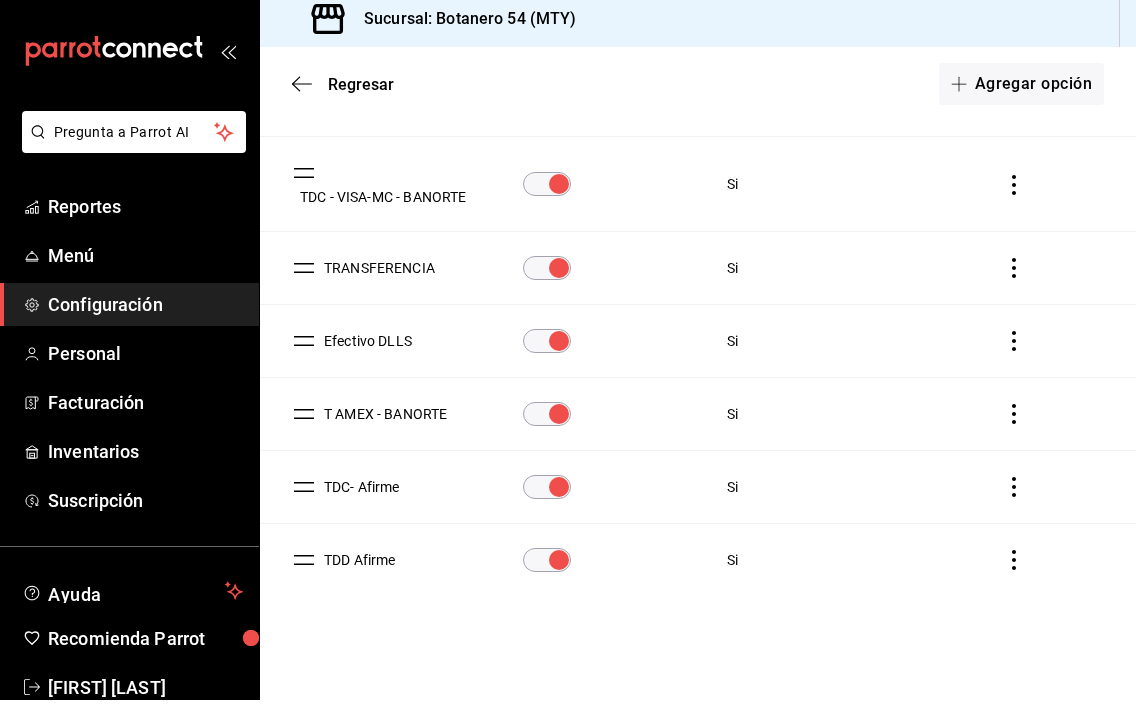 scroll, scrollTop: 390, scrollLeft: 0, axis: vertical 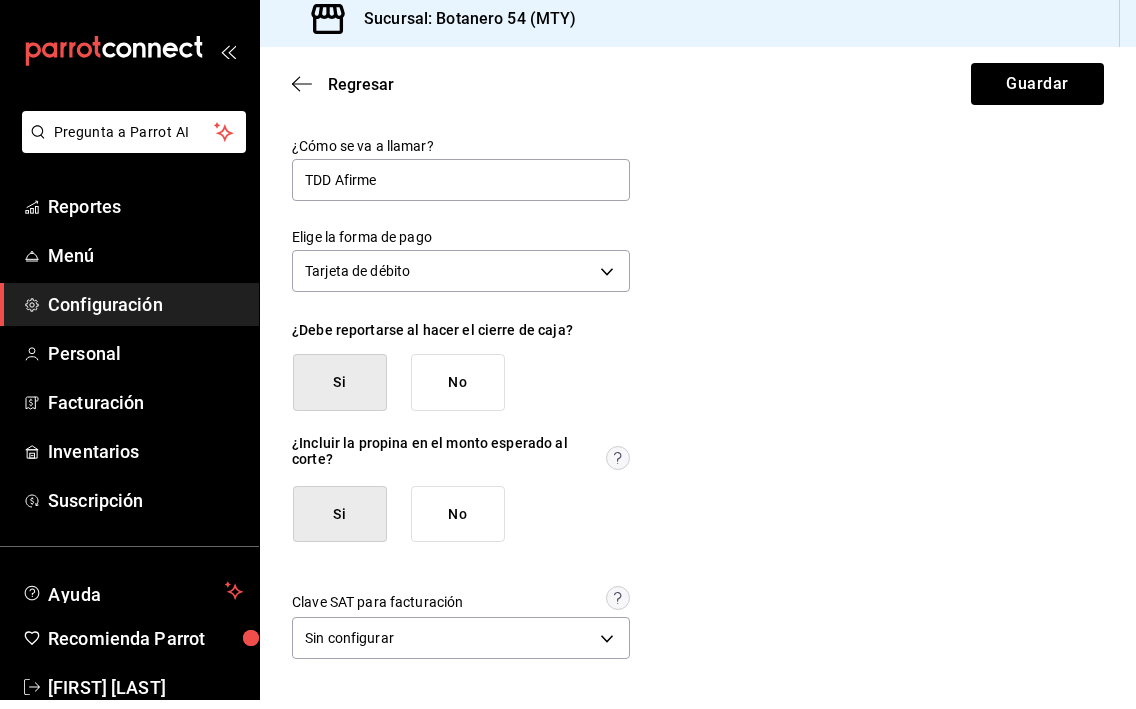 click on "No" at bounding box center (458, 523) 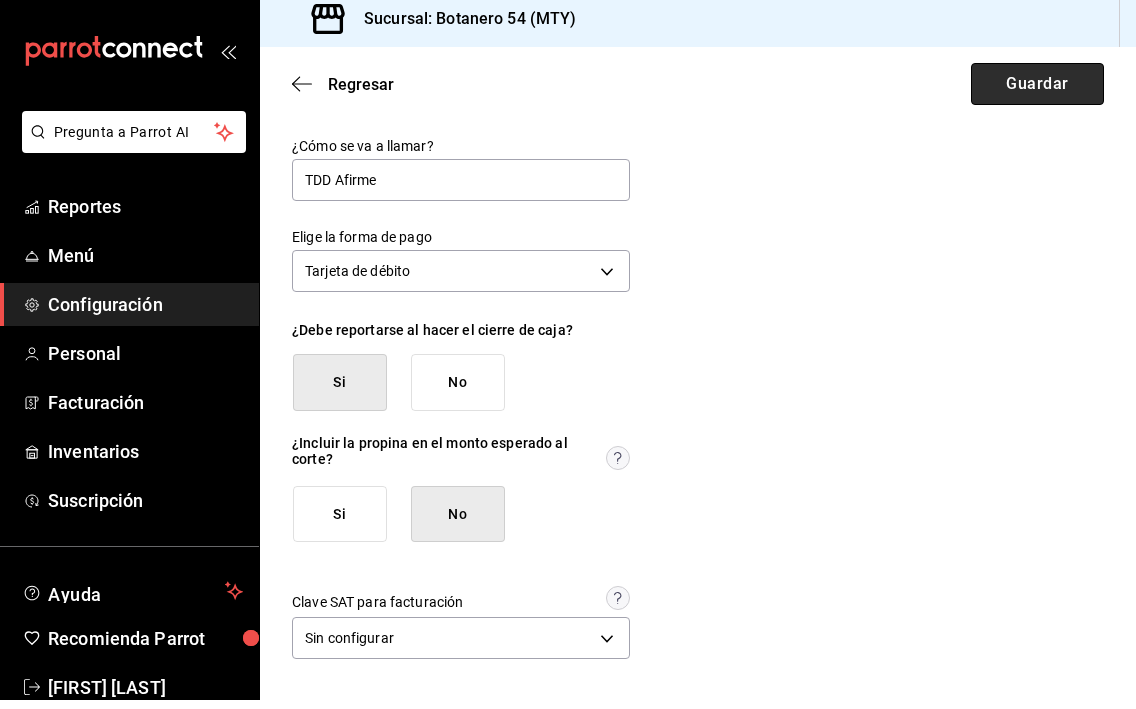 click on "Guardar" at bounding box center [1037, 93] 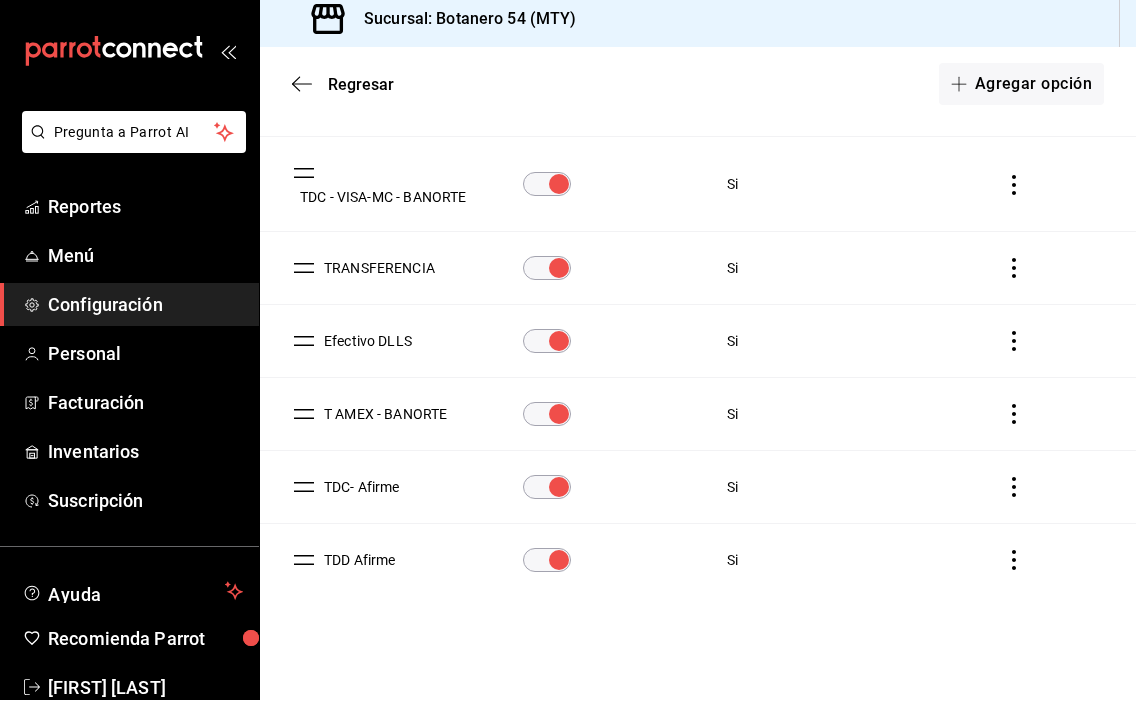 scroll, scrollTop: 390, scrollLeft: 0, axis: vertical 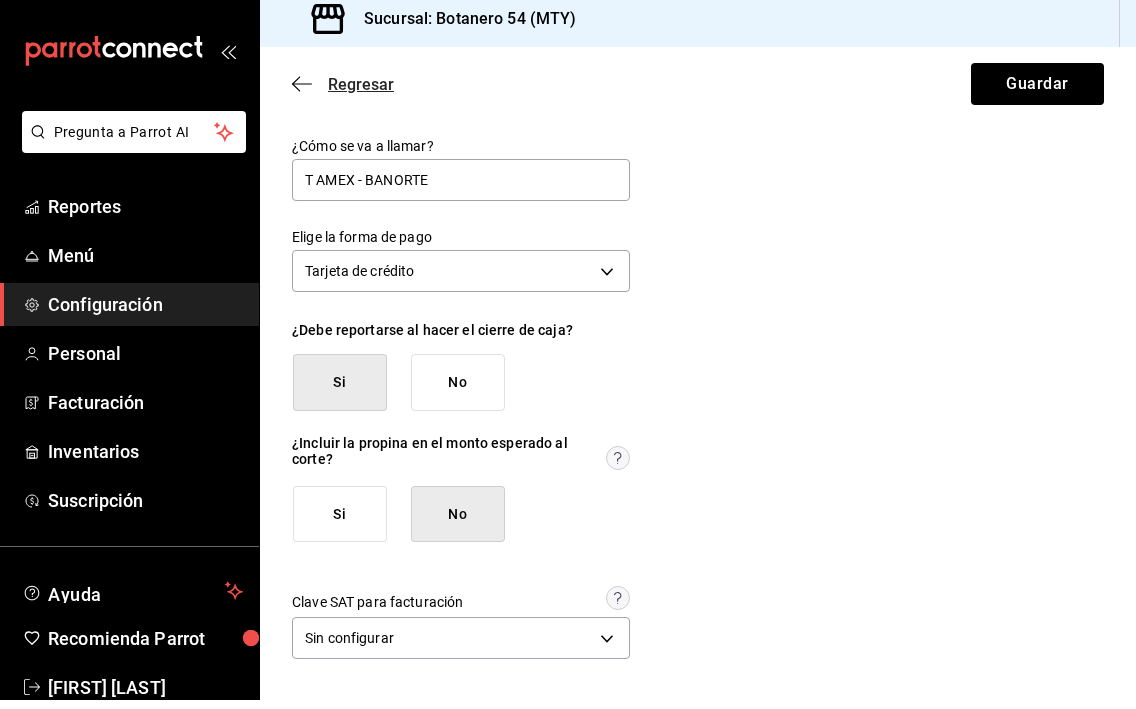 click 